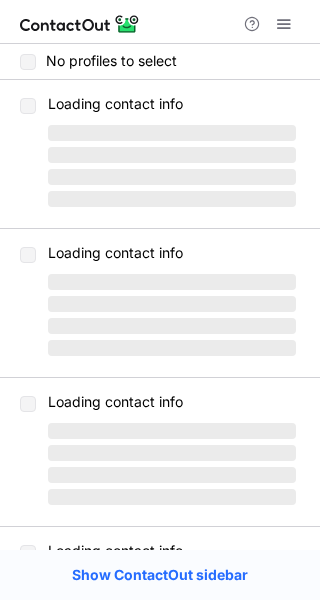 scroll, scrollTop: 0, scrollLeft: 0, axis: both 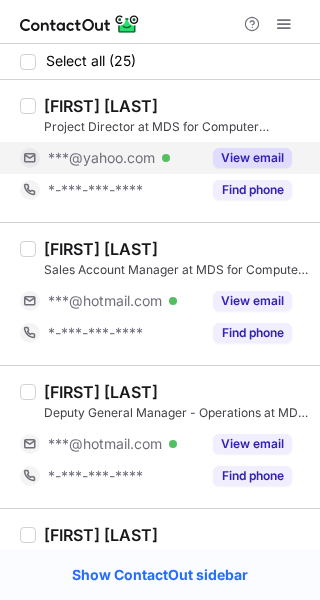 click on "View email" at bounding box center (252, 158) 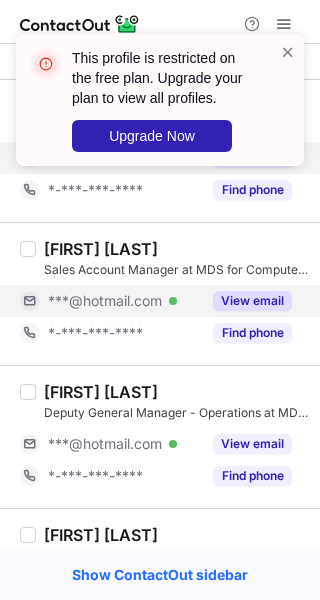 click on "View email" at bounding box center (252, 301) 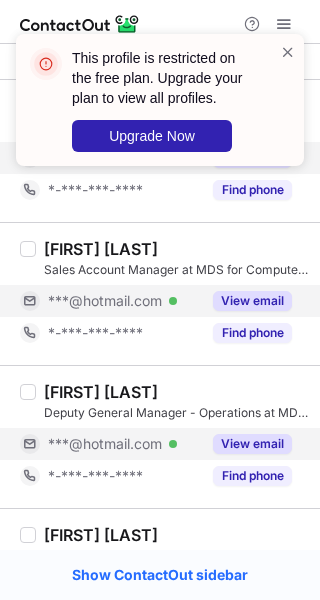 click on "View email" at bounding box center [252, 444] 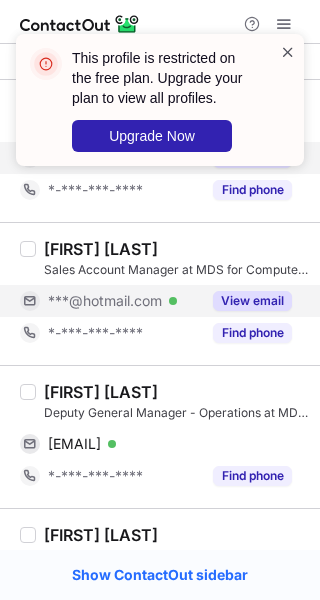 click at bounding box center [288, 52] 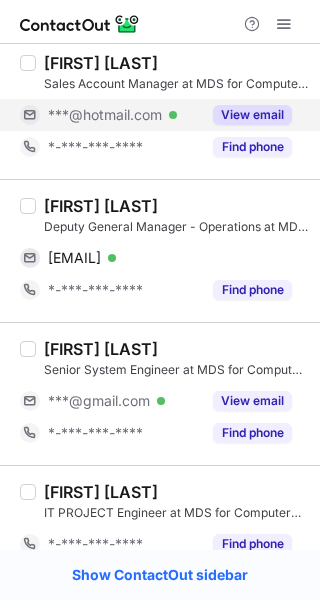 scroll, scrollTop: 262, scrollLeft: 0, axis: vertical 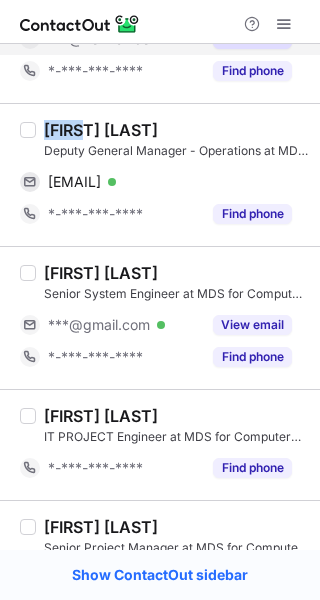 drag, startPoint x: 87, startPoint y: 128, endPoint x: 48, endPoint y: 131, distance: 39.115215 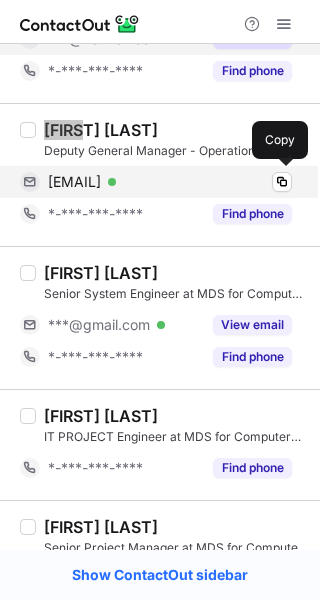 click on "[EMAIL]" at bounding box center [74, 182] 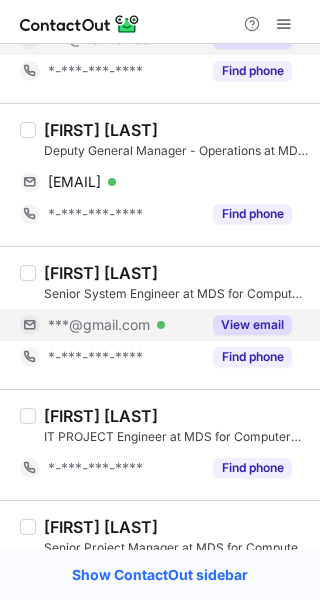 click on "View email" at bounding box center [252, 325] 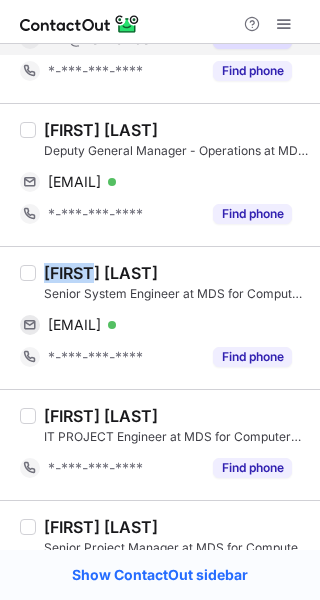 drag, startPoint x: 99, startPoint y: 275, endPoint x: 48, endPoint y: 274, distance: 51.009804 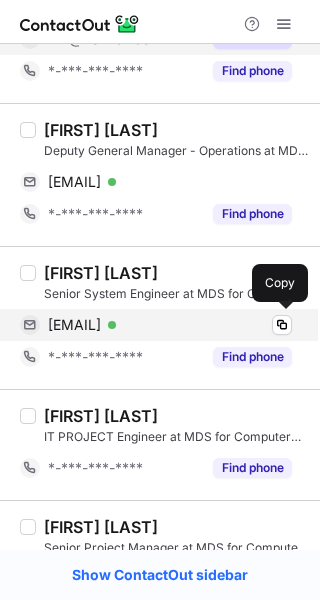 click on "[EMAIL]" at bounding box center (74, 325) 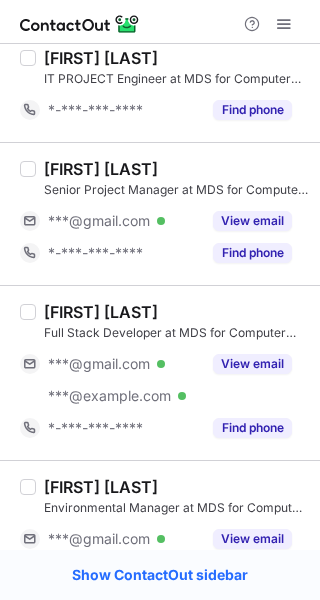 scroll, scrollTop: 627, scrollLeft: 0, axis: vertical 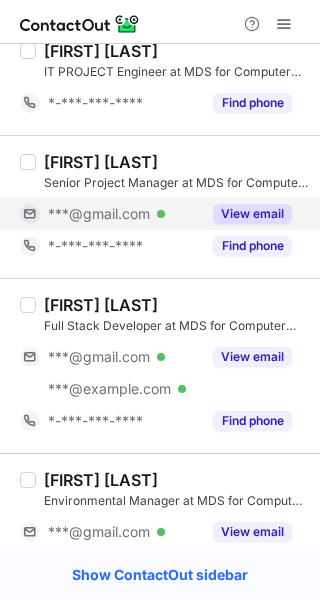 click on "View email" at bounding box center (252, 214) 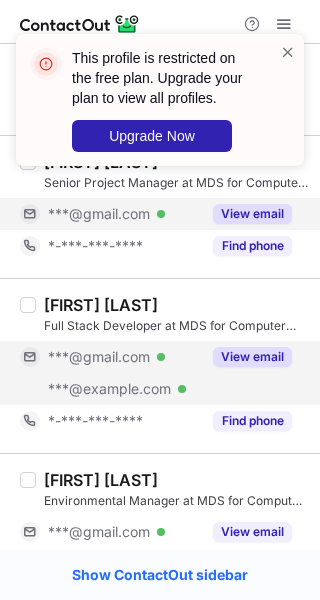 click on "View email" at bounding box center (252, 357) 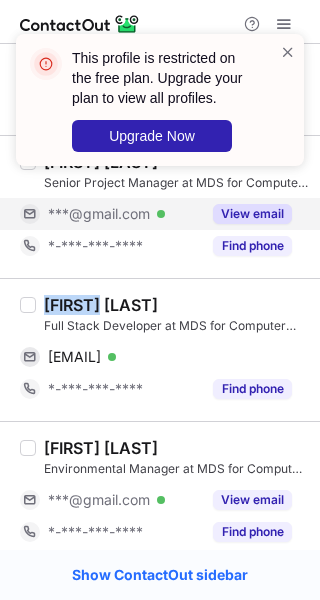 drag, startPoint x: 105, startPoint y: 304, endPoint x: 43, endPoint y: 302, distance: 62.03225 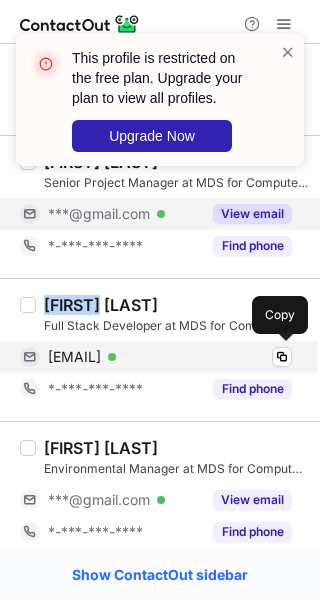 click on "[EMAIL]" at bounding box center (74, 357) 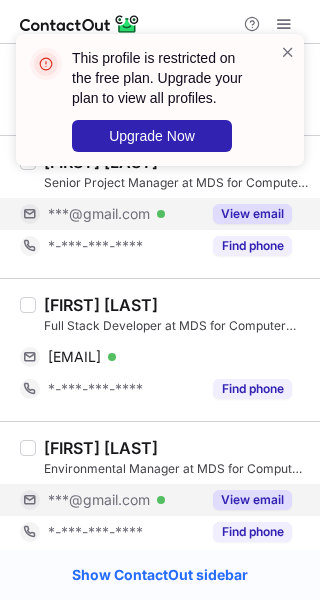 click on "View email" at bounding box center [252, 500] 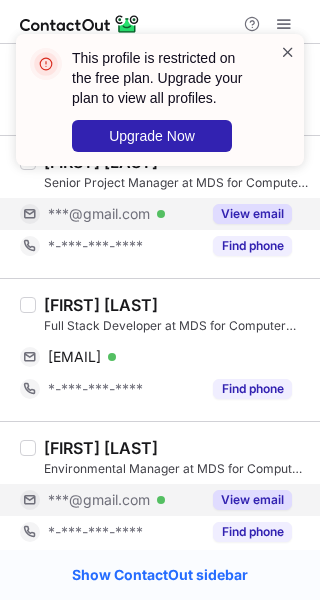 click at bounding box center (288, 52) 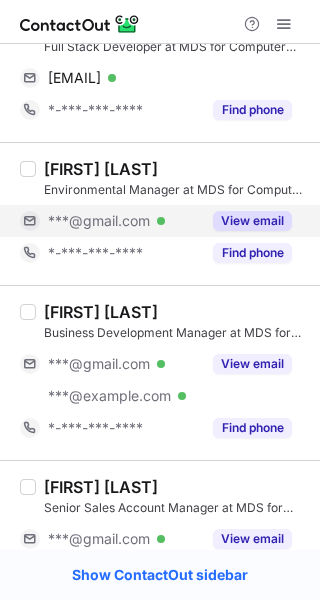 scroll, scrollTop: 995, scrollLeft: 0, axis: vertical 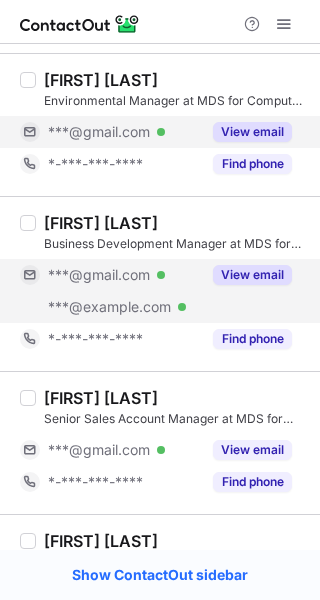click on "View email" at bounding box center (252, 275) 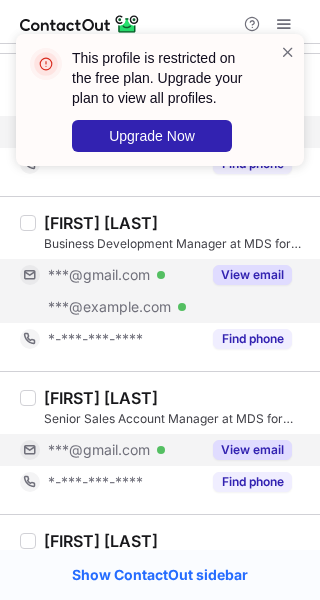 click on "View email" at bounding box center [252, 450] 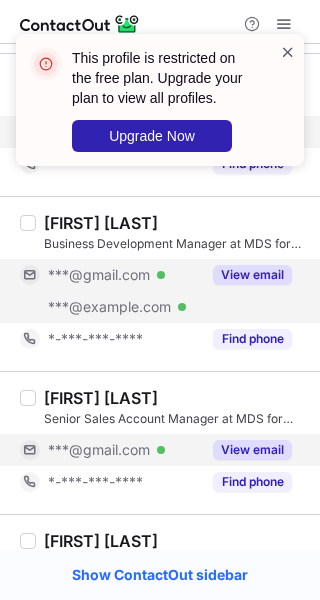 click at bounding box center [288, 52] 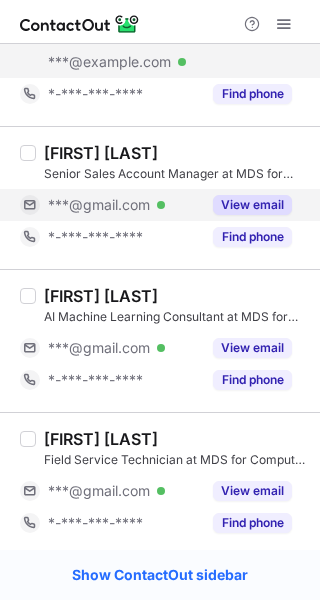 scroll, scrollTop: 1356, scrollLeft: 0, axis: vertical 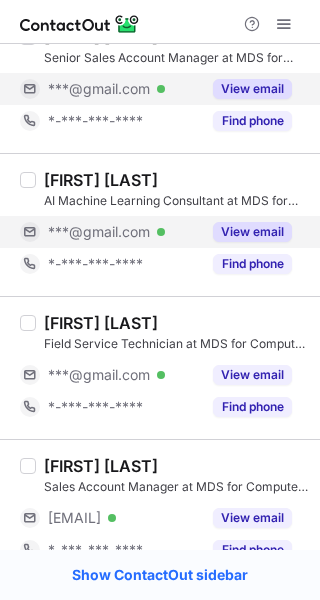 click on "View email" at bounding box center (252, 232) 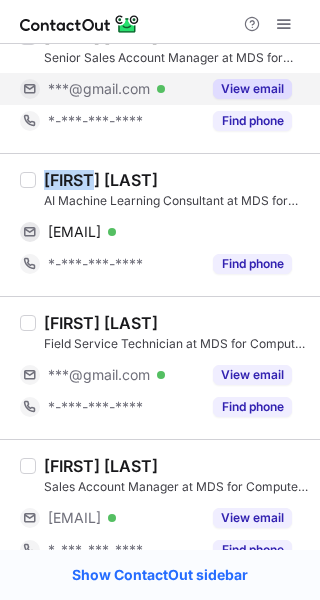 drag, startPoint x: 103, startPoint y: 178, endPoint x: 46, endPoint y: 179, distance: 57.00877 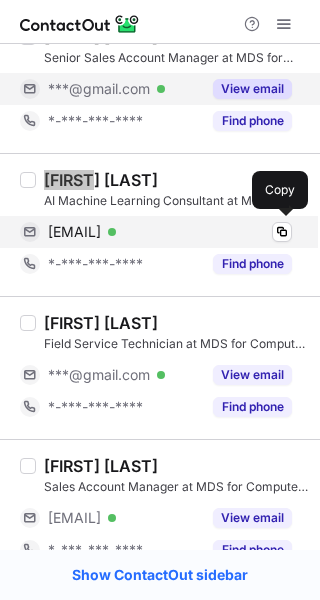 click on "[EMAIL]" at bounding box center (74, 232) 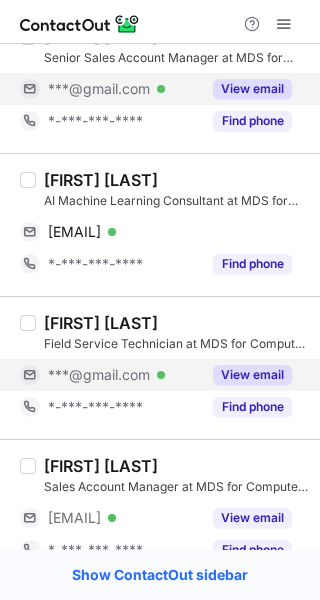 click on "View email" at bounding box center [252, 375] 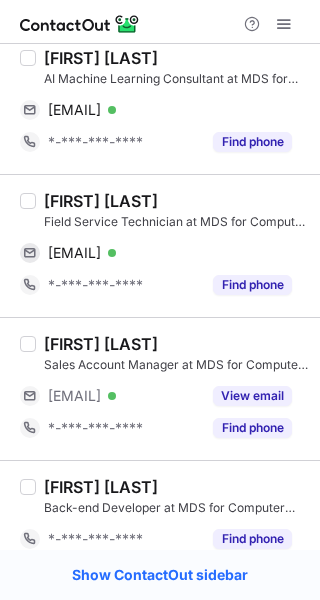 scroll, scrollTop: 1486, scrollLeft: 0, axis: vertical 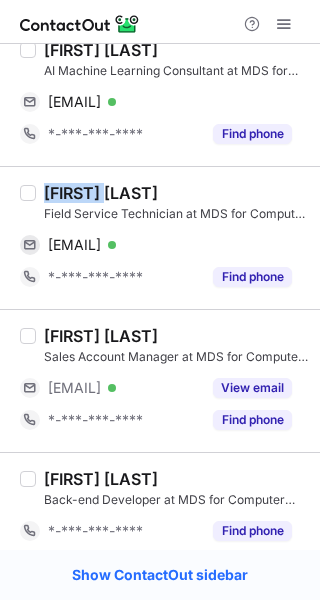 drag, startPoint x: 146, startPoint y: 191, endPoint x: 48, endPoint y: 191, distance: 98 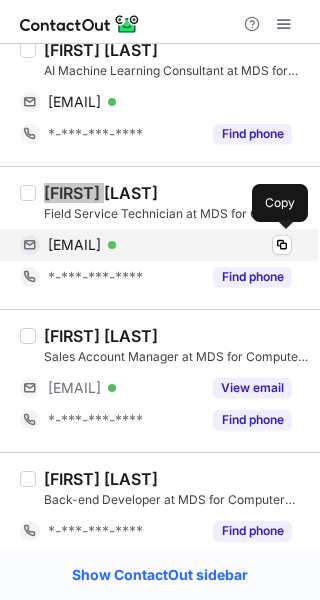click on "[EMAIL]" at bounding box center [74, 245] 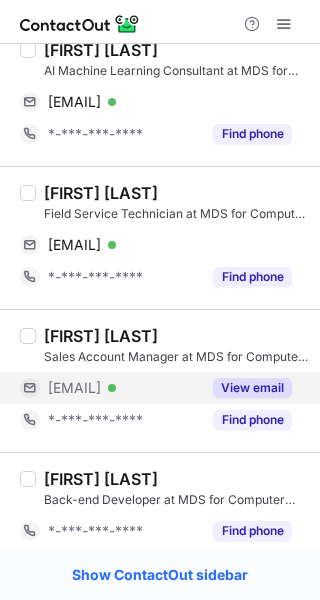 click on "View email" at bounding box center (252, 388) 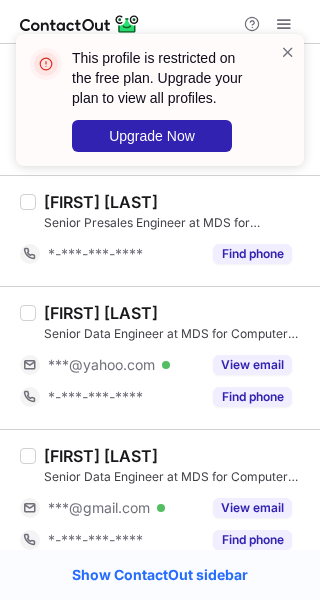 scroll, scrollTop: 2045, scrollLeft: 0, axis: vertical 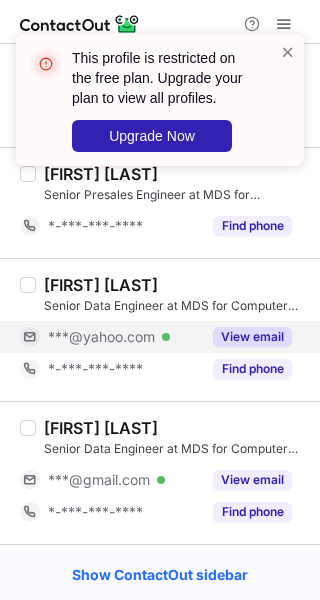 click on "View email" at bounding box center [252, 337] 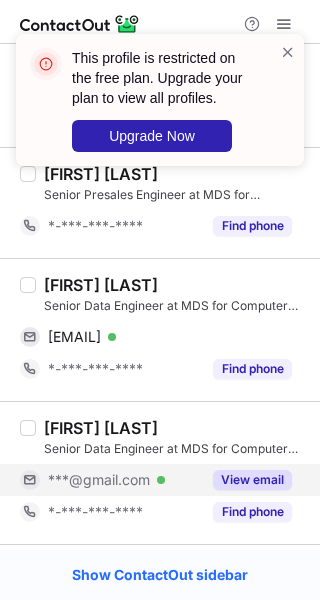 click on "View email" at bounding box center (252, 480) 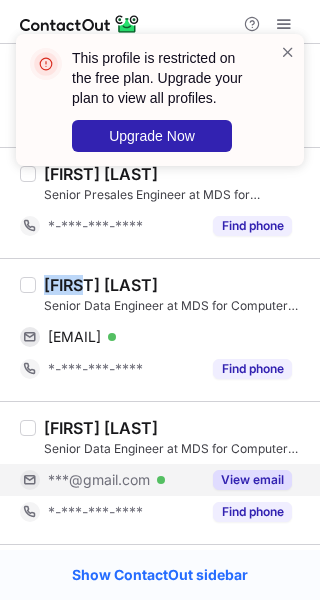 drag, startPoint x: 91, startPoint y: 288, endPoint x: 37, endPoint y: 285, distance: 54.08327 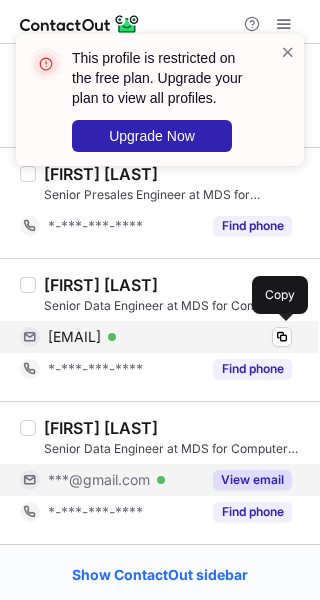 click on "[EMAIL]" at bounding box center (74, 337) 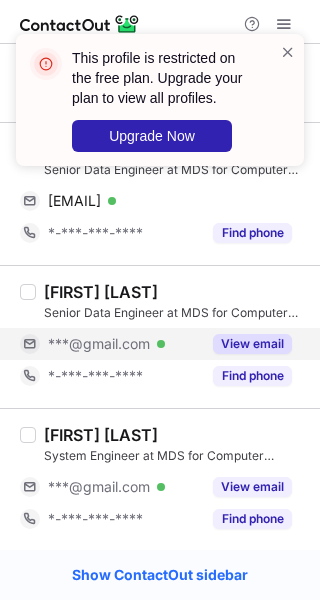 scroll, scrollTop: 2283, scrollLeft: 0, axis: vertical 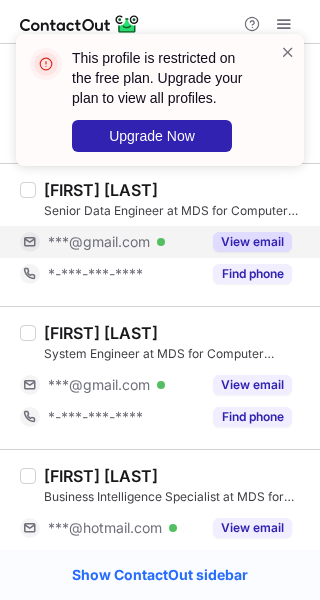 click on "View email" at bounding box center [252, 242] 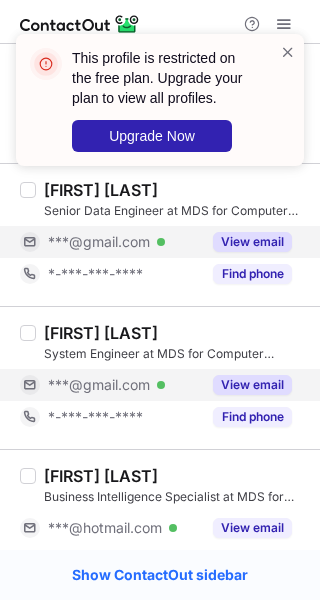 click on "View email" at bounding box center (252, 385) 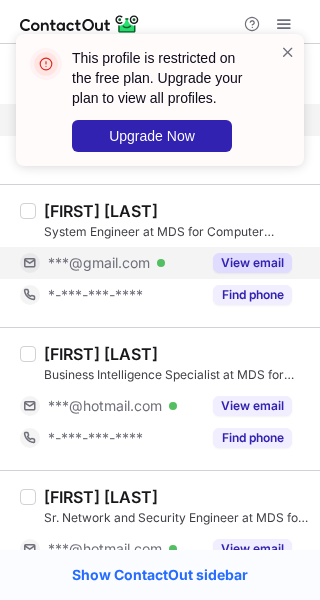 scroll, scrollTop: 2440, scrollLeft: 0, axis: vertical 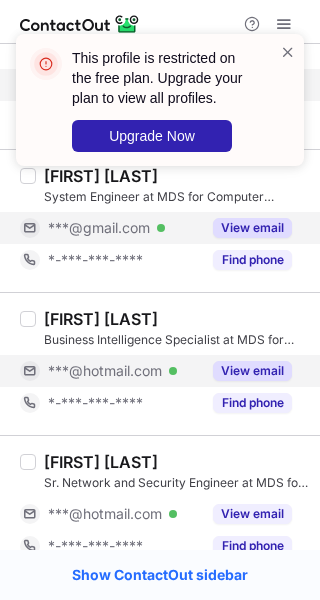 click on "View email" at bounding box center [252, 371] 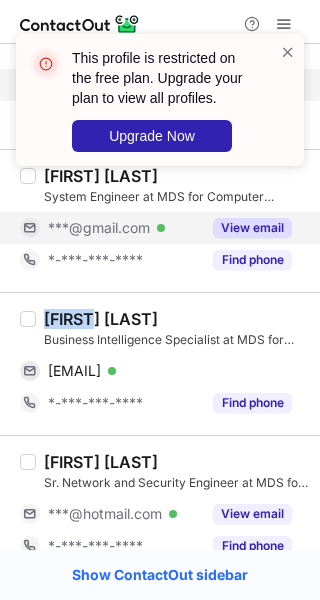 drag, startPoint x: 100, startPoint y: 324, endPoint x: 40, endPoint y: 322, distance: 60.033325 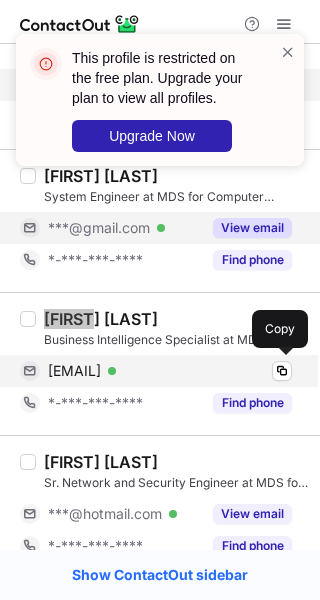 click on "[EMAIL]" at bounding box center [74, 371] 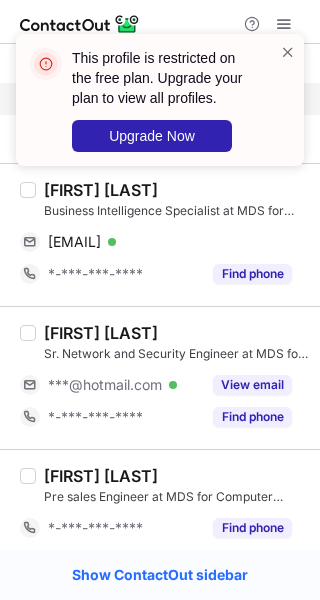scroll, scrollTop: 2623, scrollLeft: 0, axis: vertical 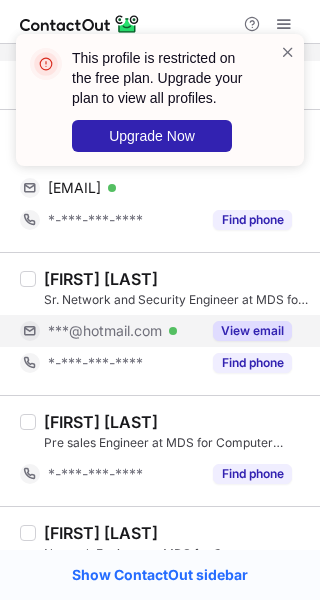 click on "View email" at bounding box center (252, 331) 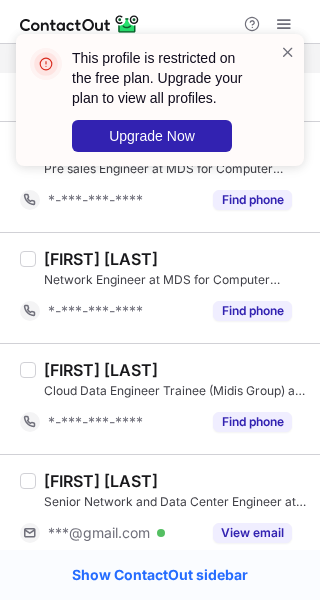 scroll, scrollTop: 2944, scrollLeft: 0, axis: vertical 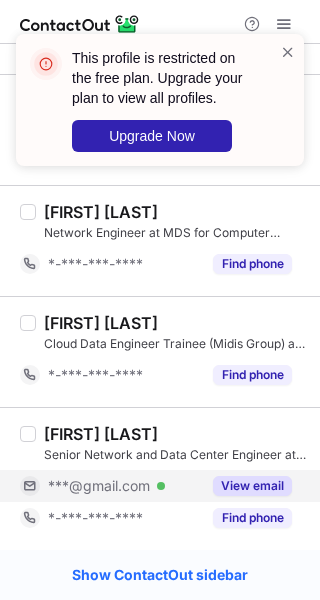 click on "View email" at bounding box center (252, 486) 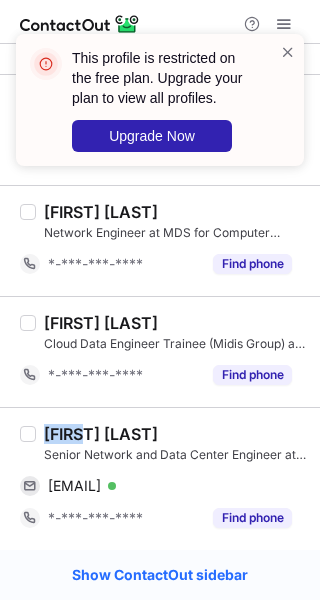 drag, startPoint x: 93, startPoint y: 433, endPoint x: 38, endPoint y: 433, distance: 55 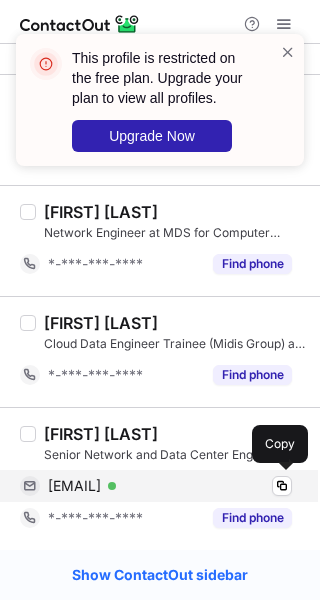 click on "[EMAIL]" at bounding box center [74, 486] 